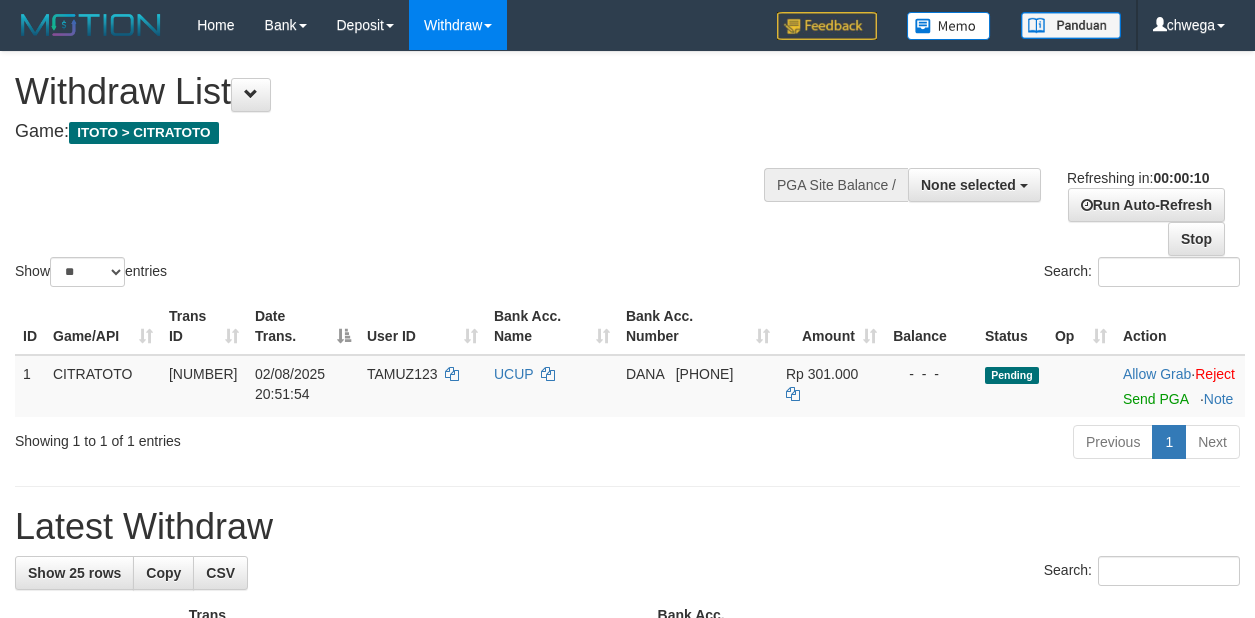 select 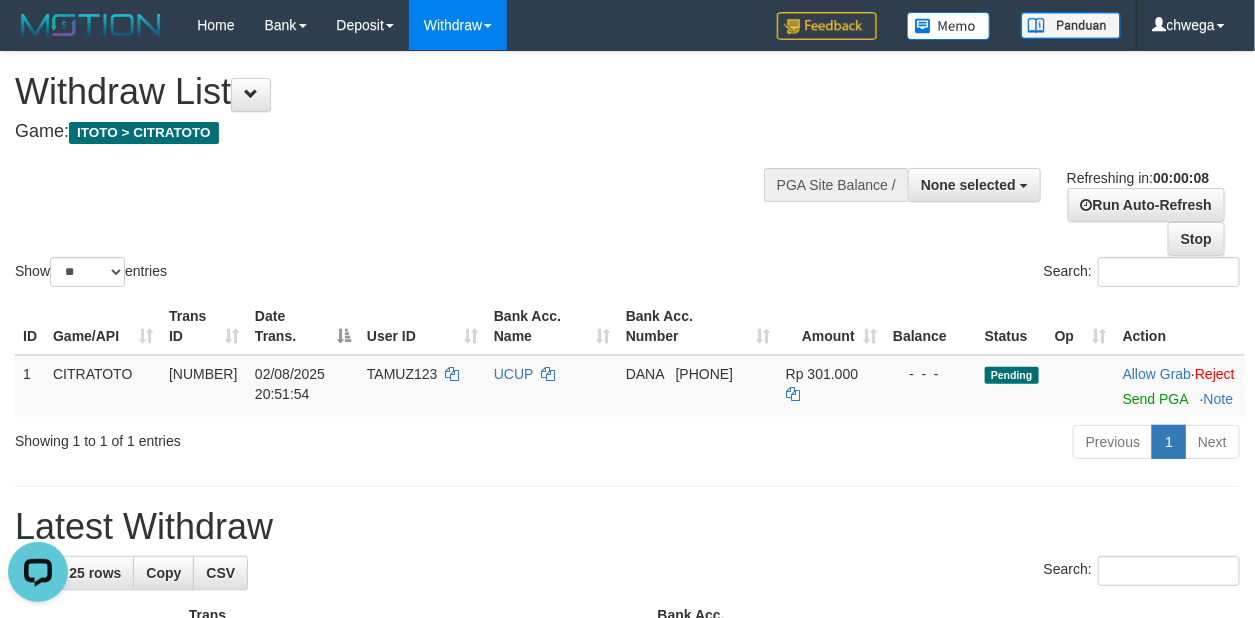 scroll, scrollTop: 0, scrollLeft: 0, axis: both 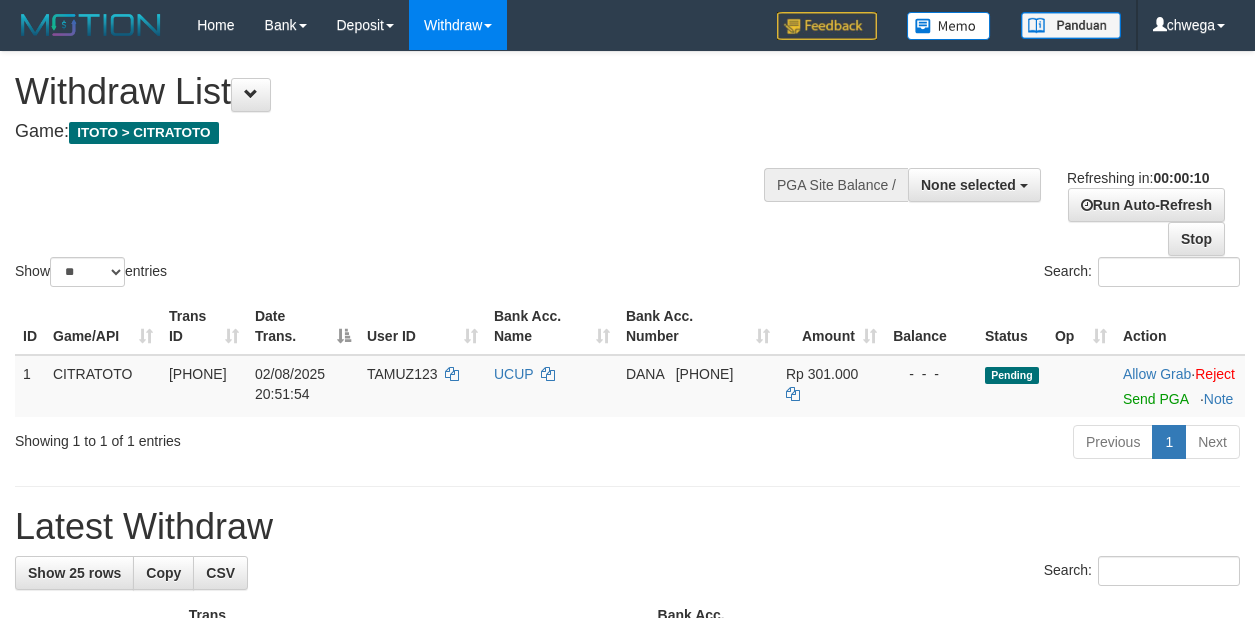 select 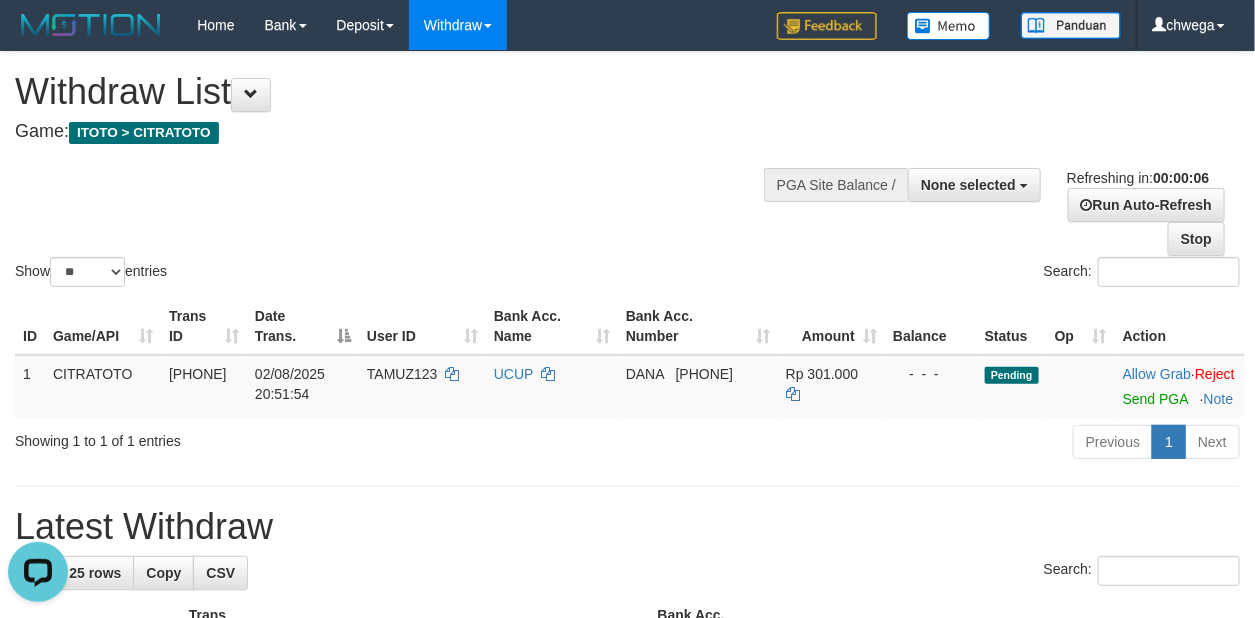 scroll, scrollTop: 0, scrollLeft: 0, axis: both 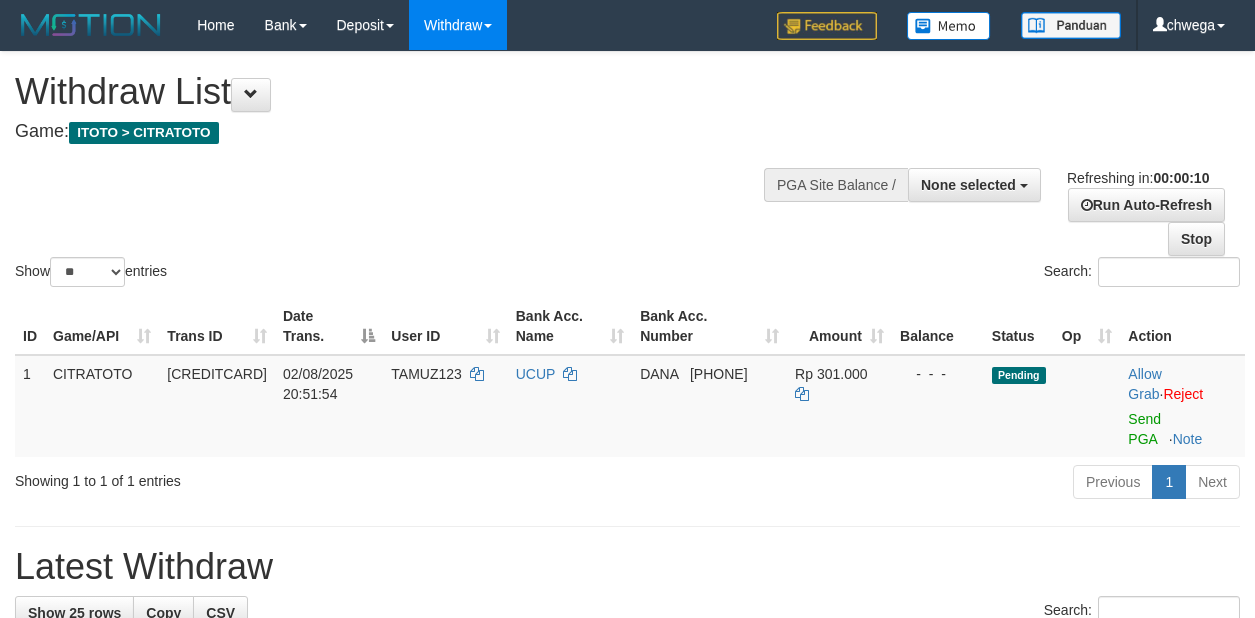 select 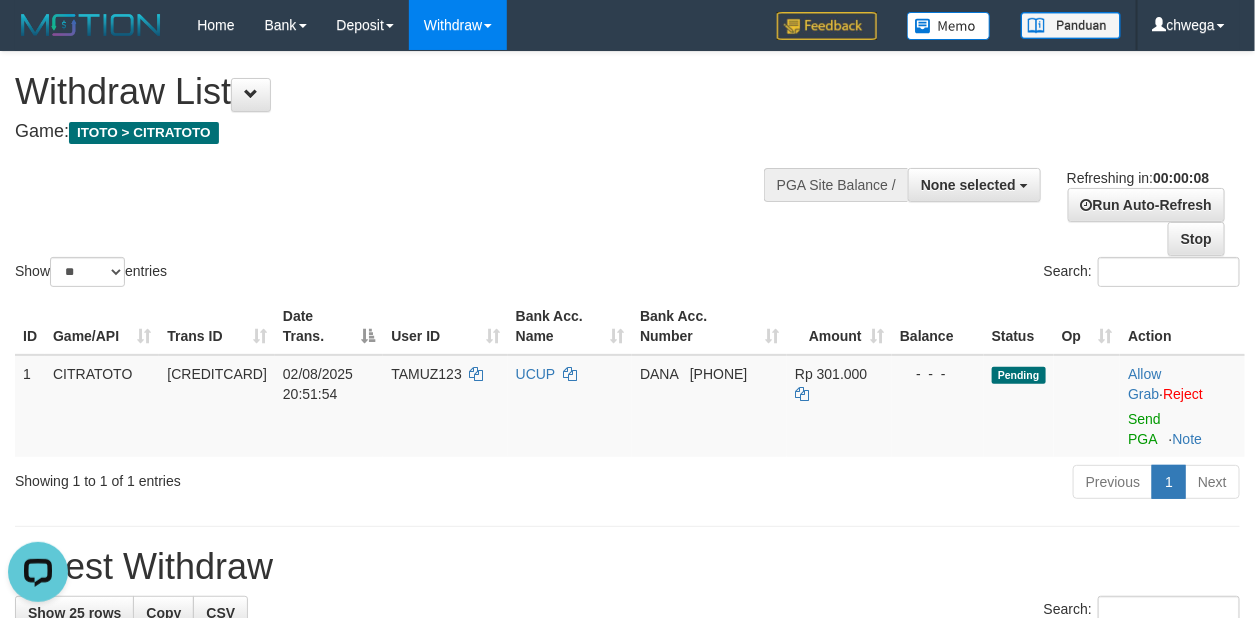 scroll, scrollTop: 0, scrollLeft: 0, axis: both 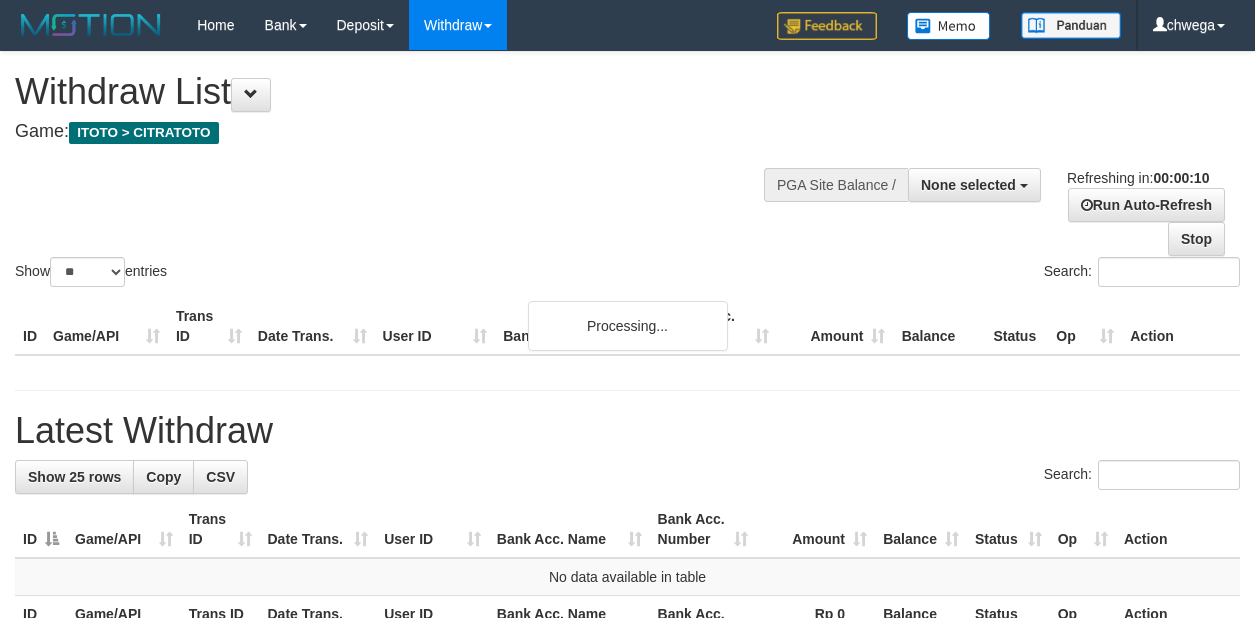 select 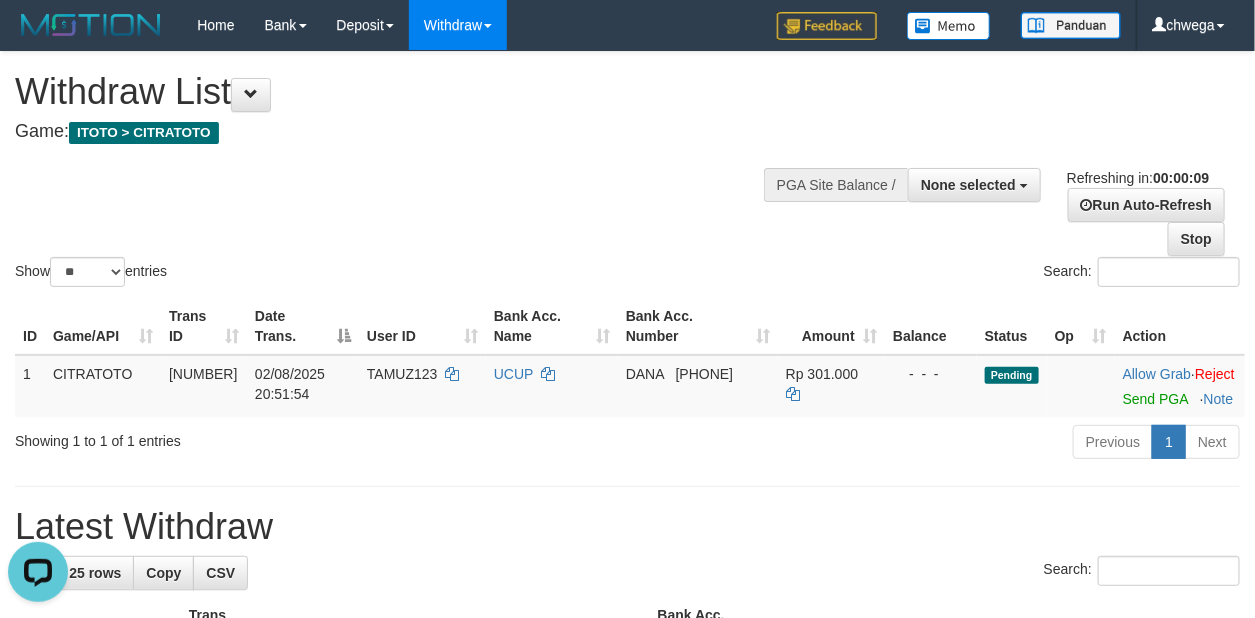 scroll, scrollTop: 0, scrollLeft: 0, axis: both 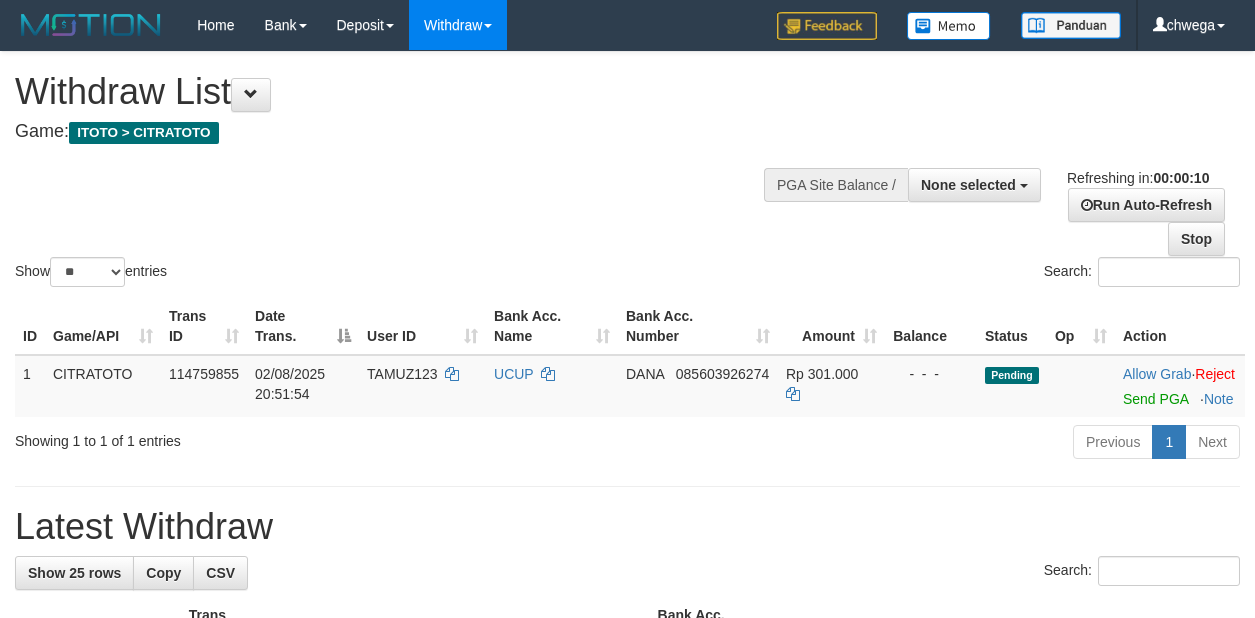 select 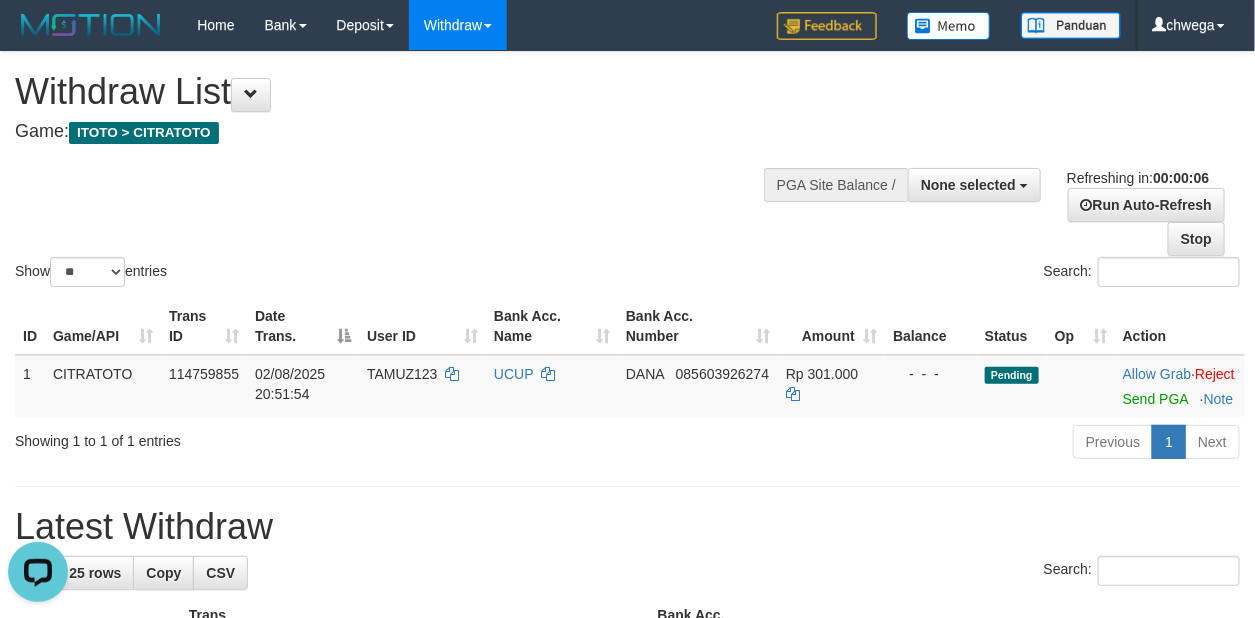 scroll, scrollTop: 0, scrollLeft: 0, axis: both 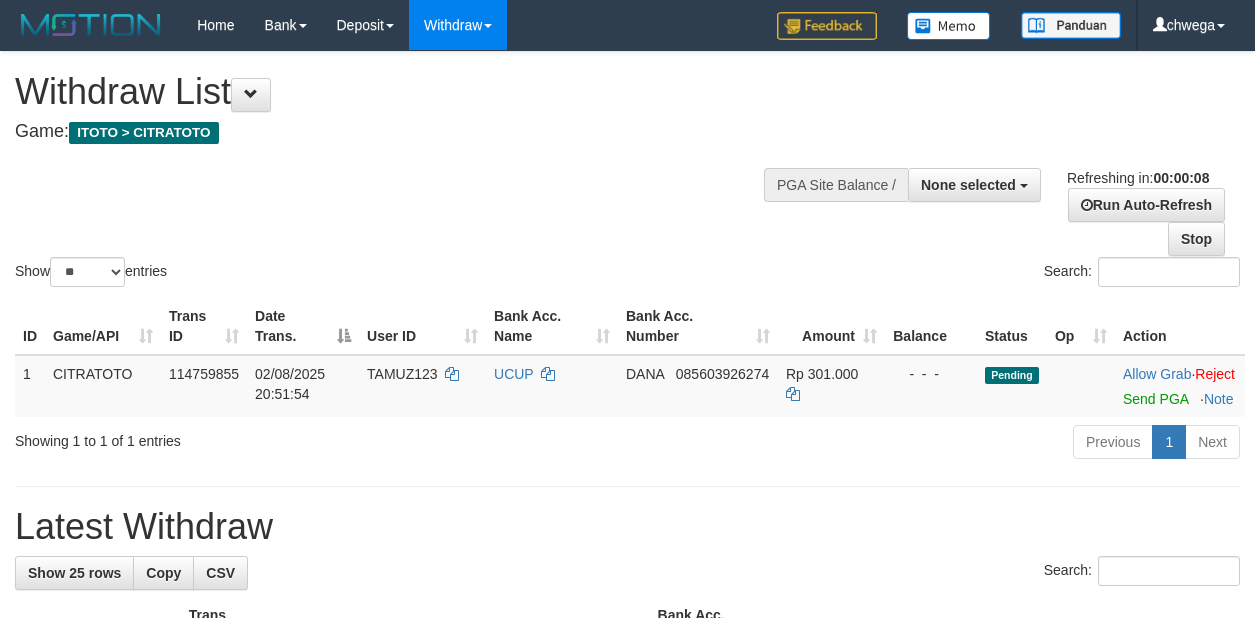 select 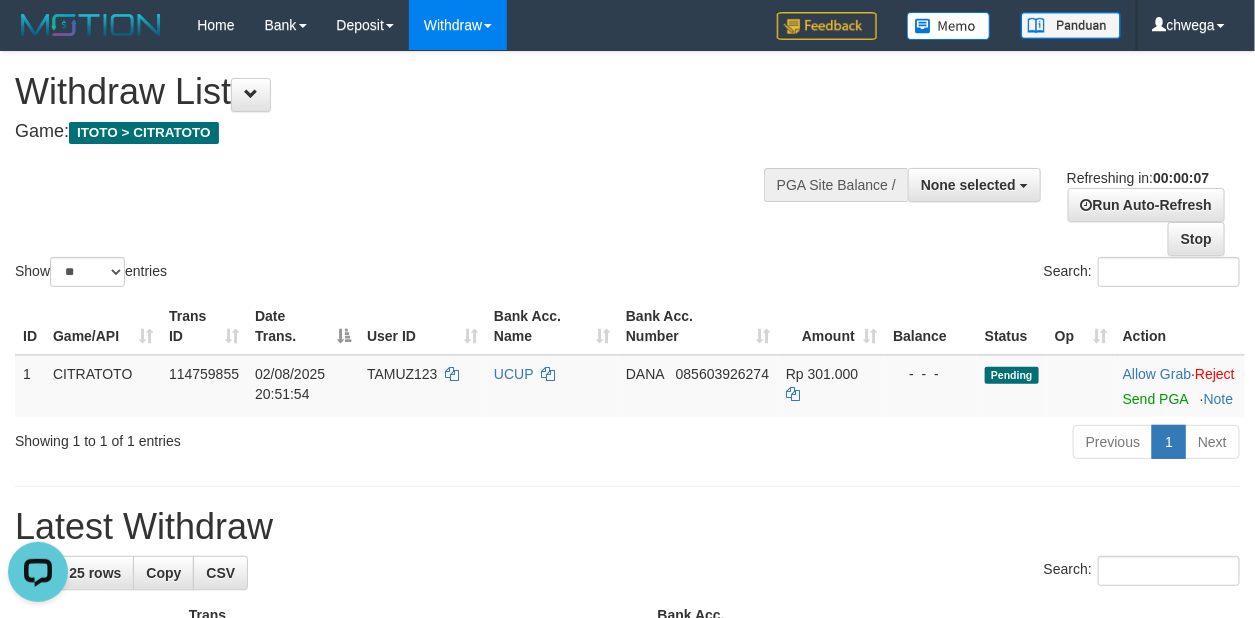 scroll, scrollTop: 0, scrollLeft: 0, axis: both 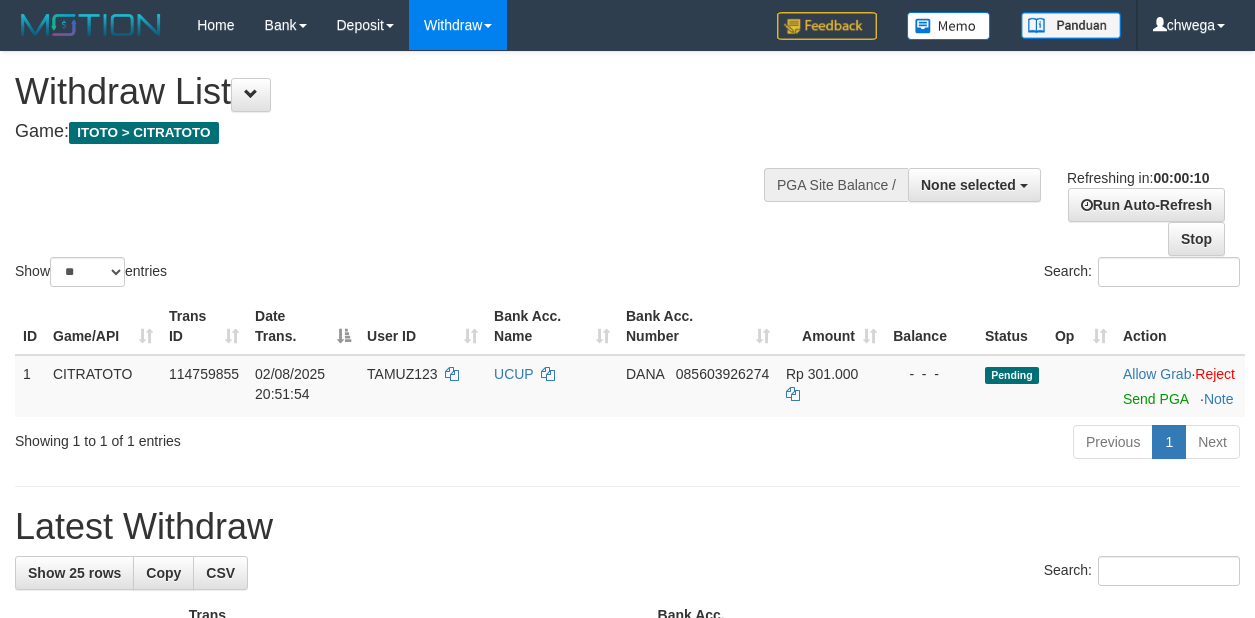 select 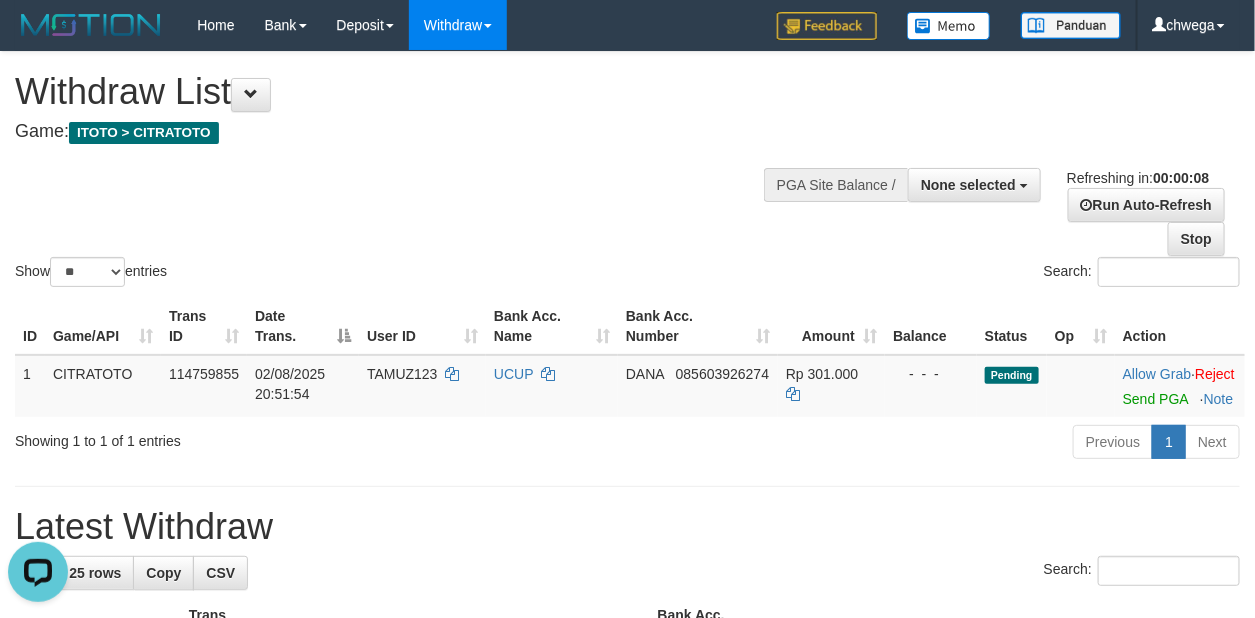 scroll, scrollTop: 0, scrollLeft: 0, axis: both 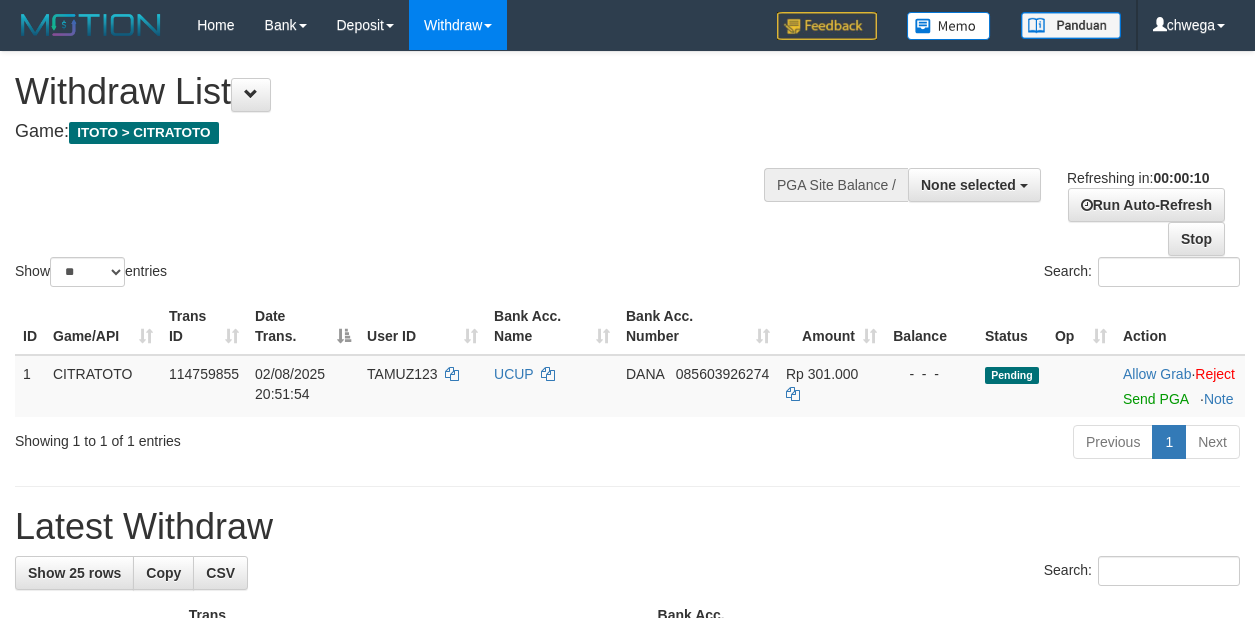 select 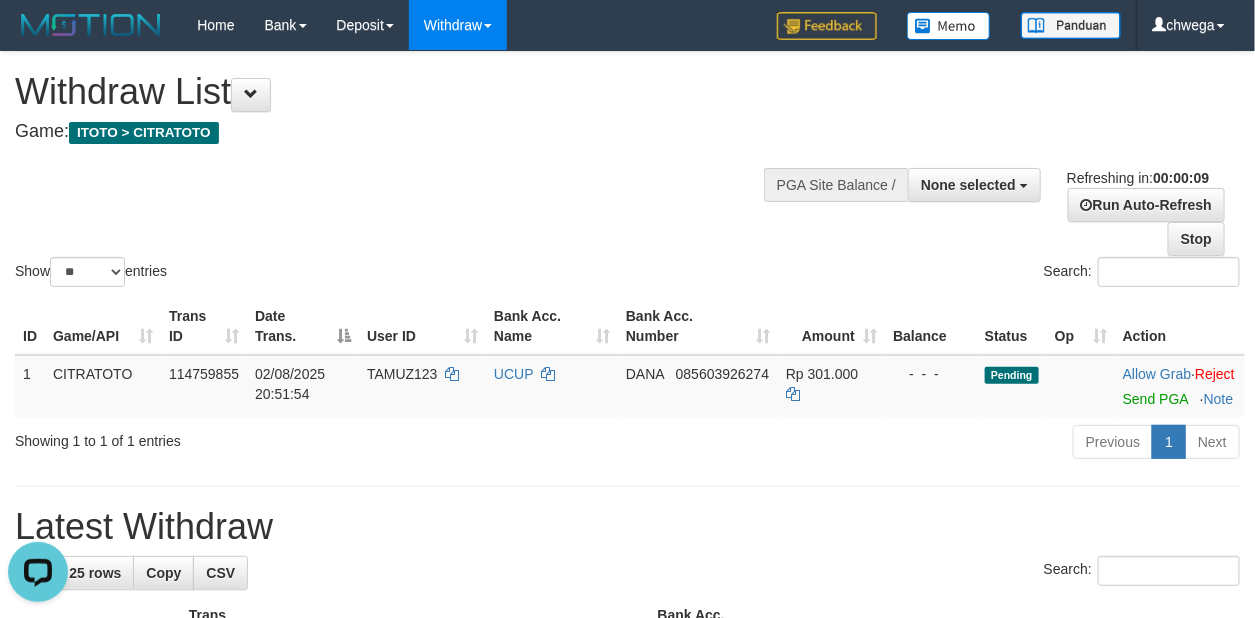 scroll, scrollTop: 0, scrollLeft: 0, axis: both 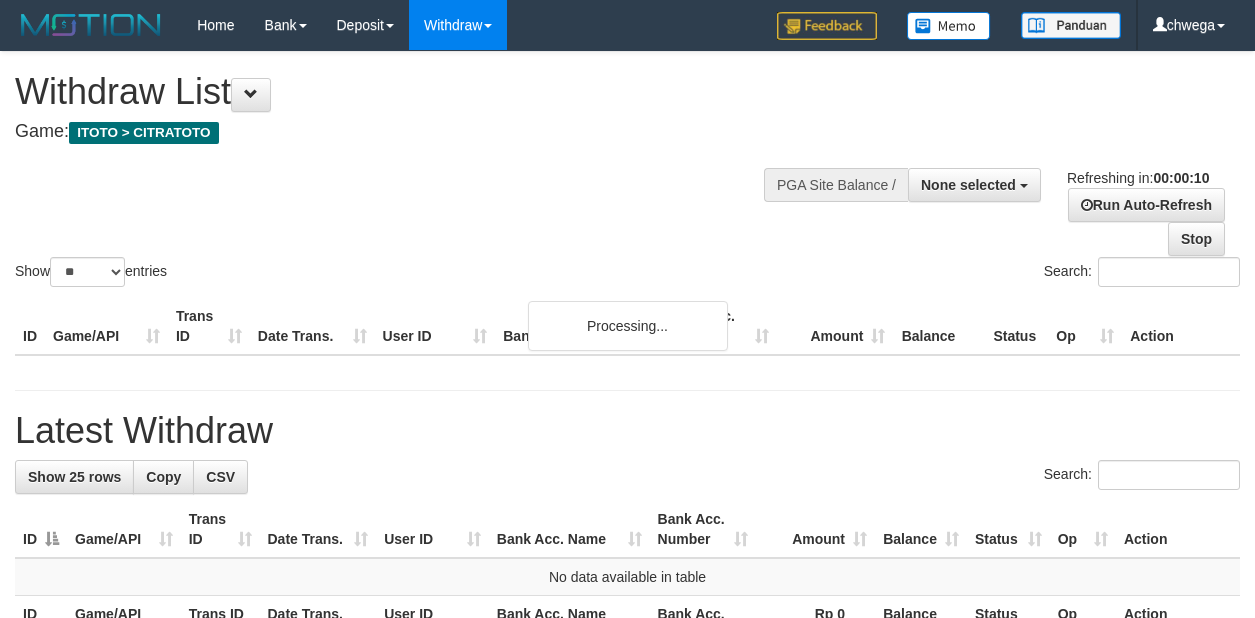 select 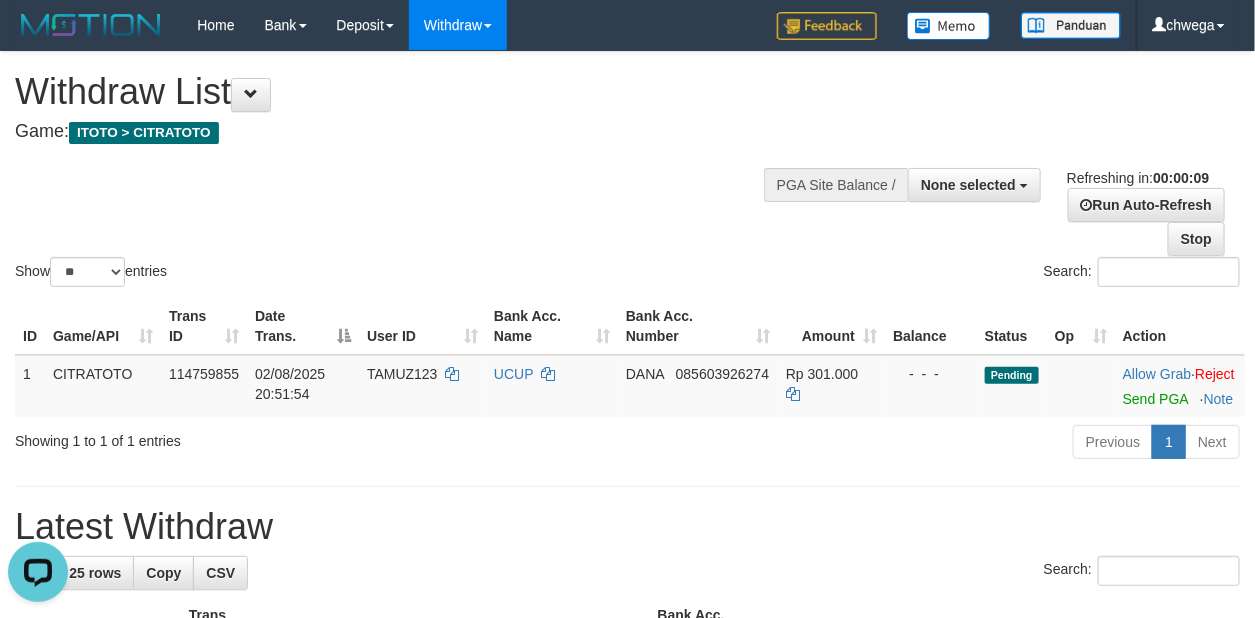 scroll, scrollTop: 0, scrollLeft: 0, axis: both 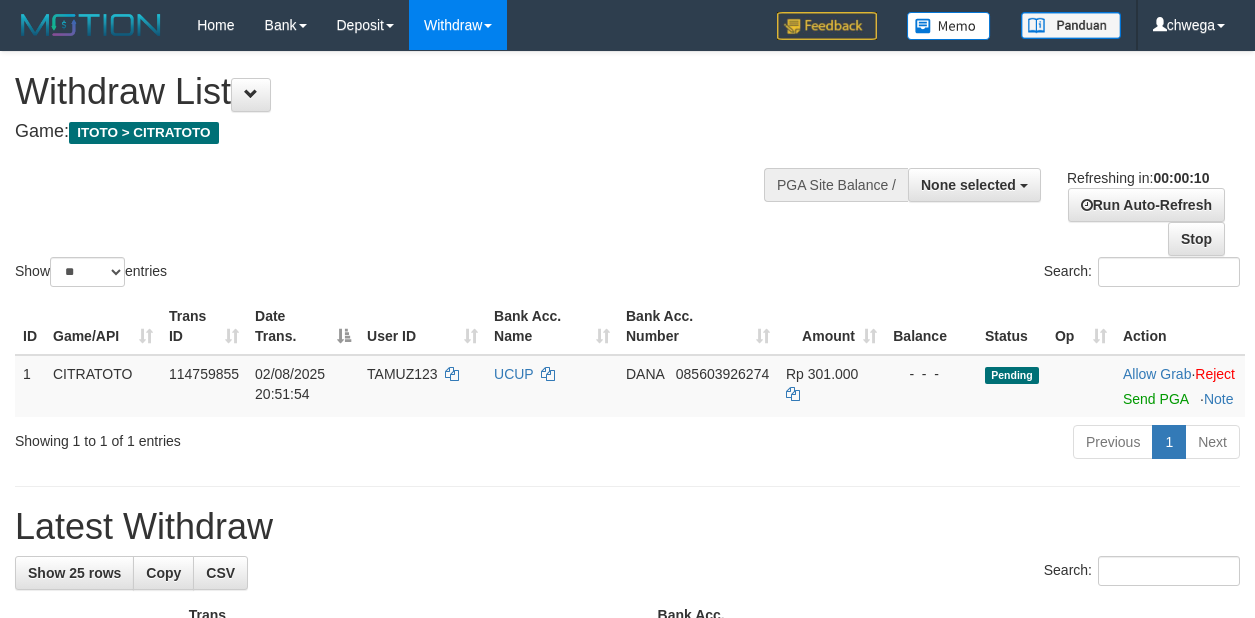 select 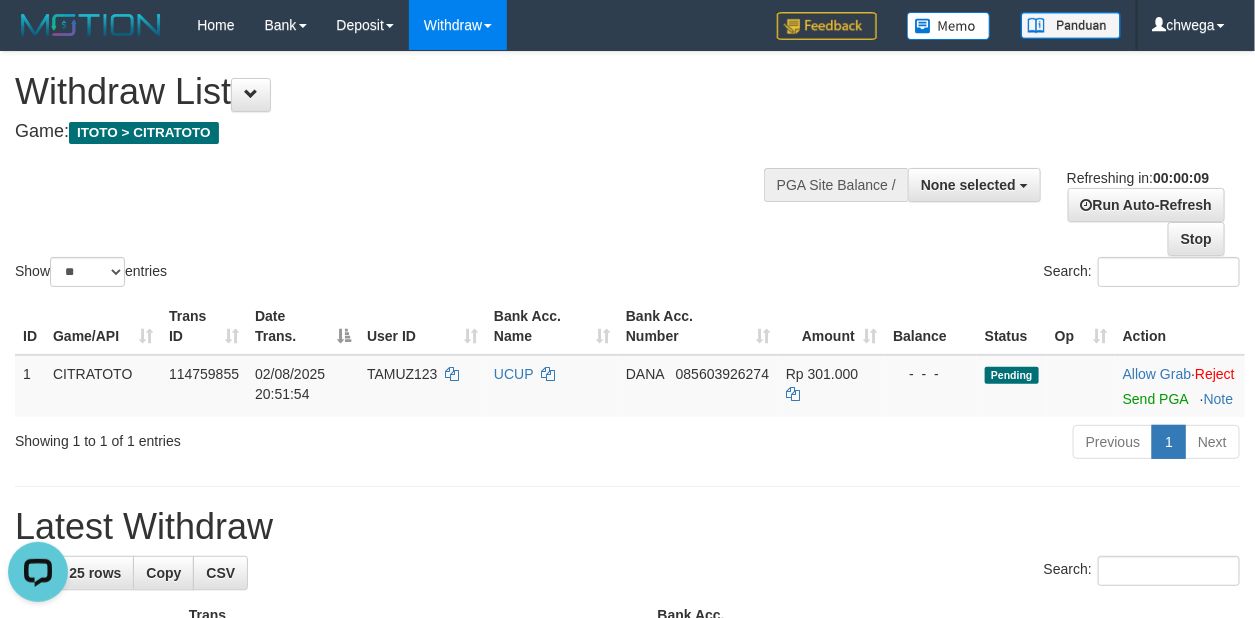 scroll, scrollTop: 0, scrollLeft: 0, axis: both 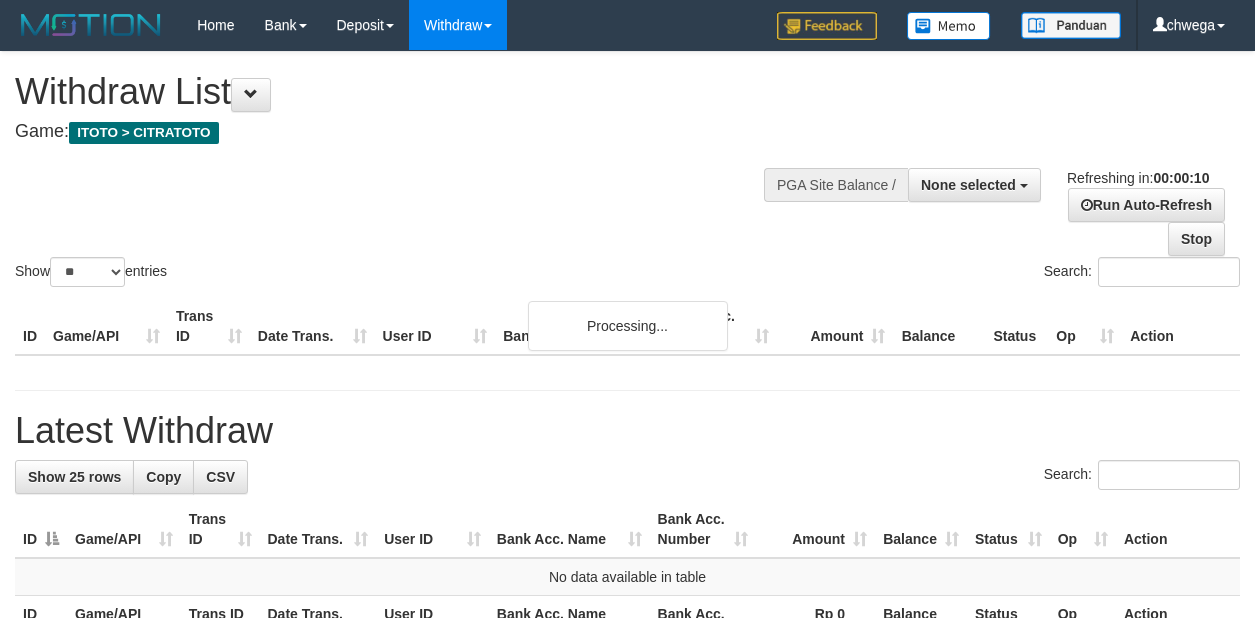 select 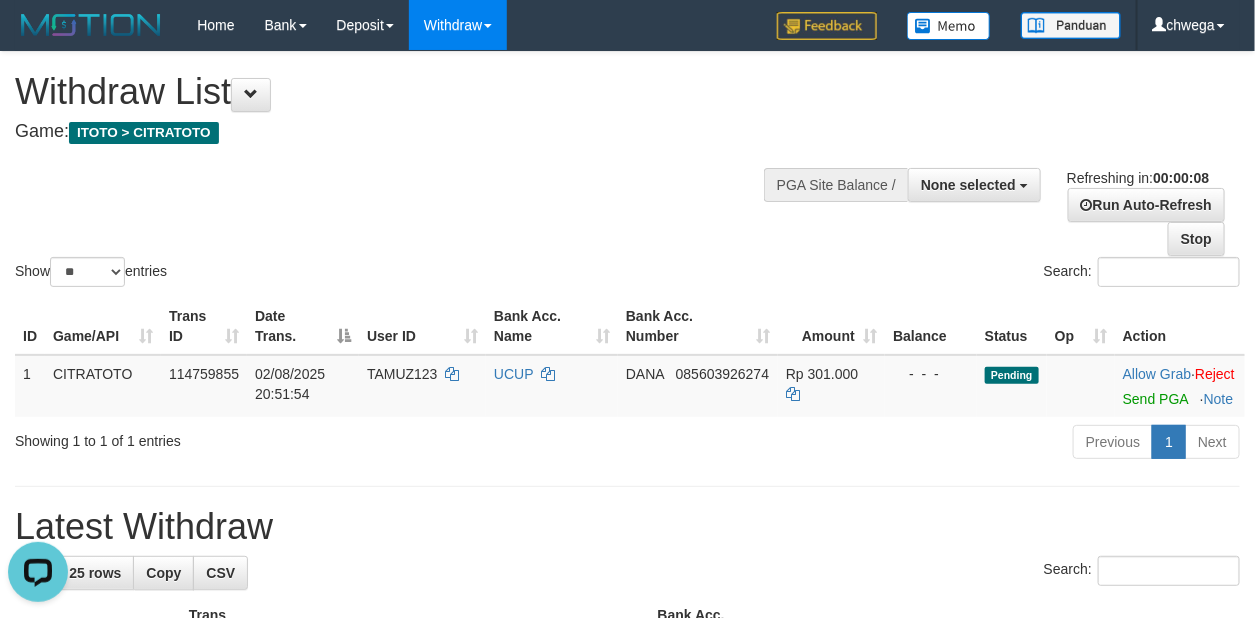 scroll, scrollTop: 0, scrollLeft: 0, axis: both 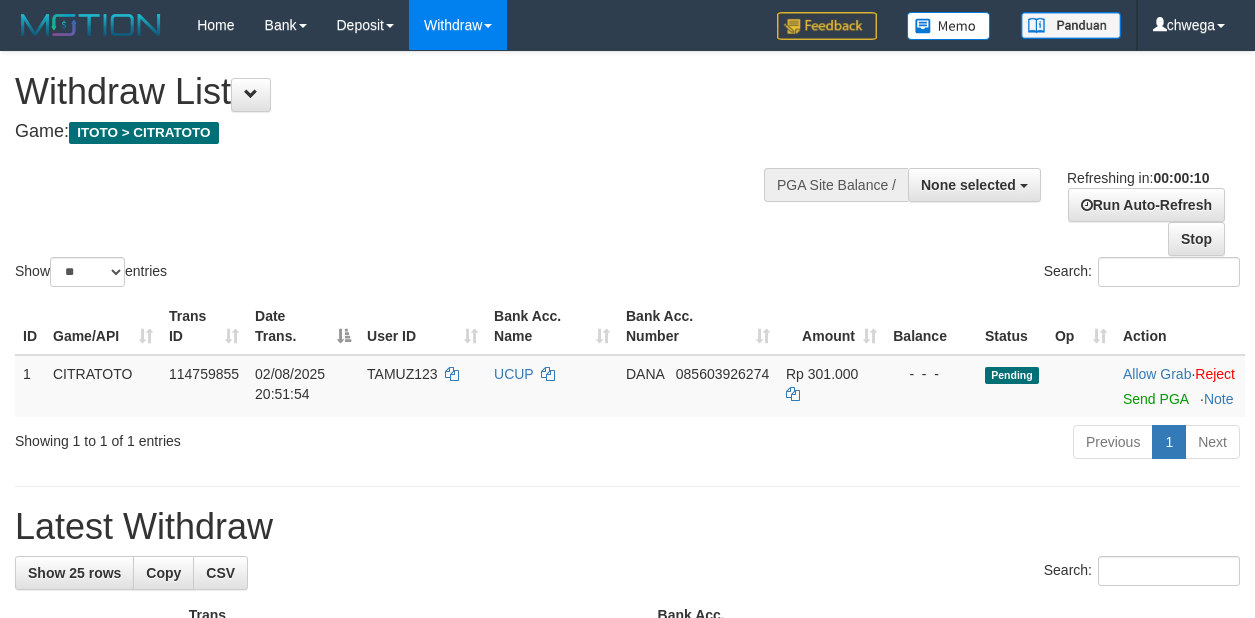 select 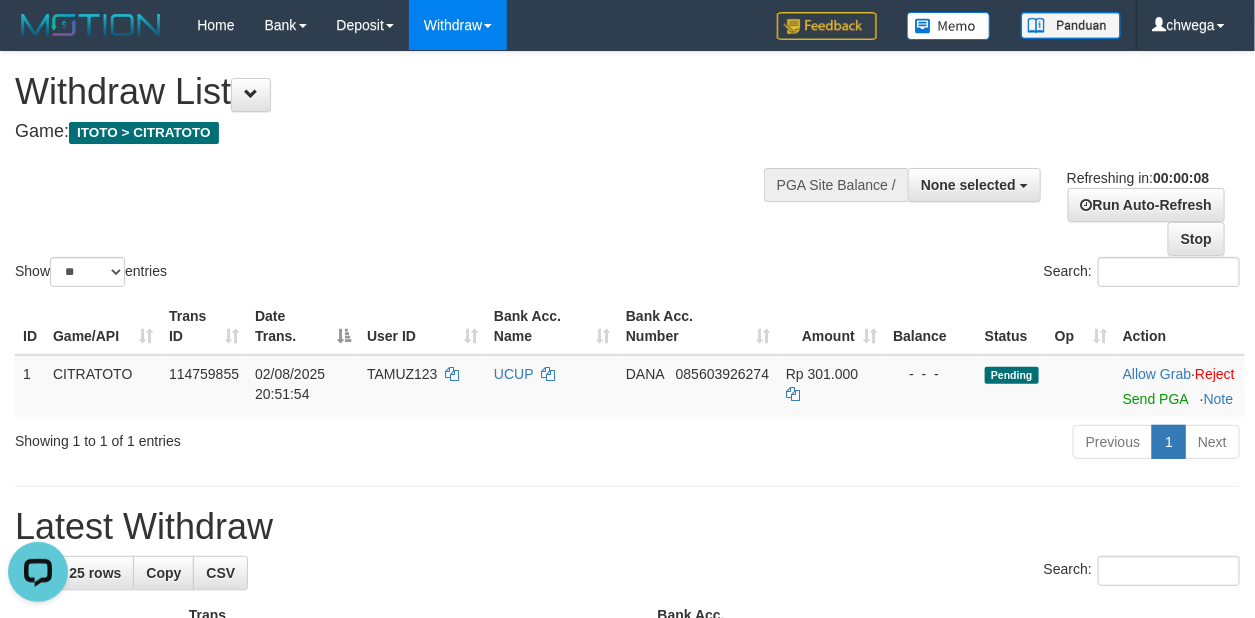 scroll, scrollTop: 0, scrollLeft: 0, axis: both 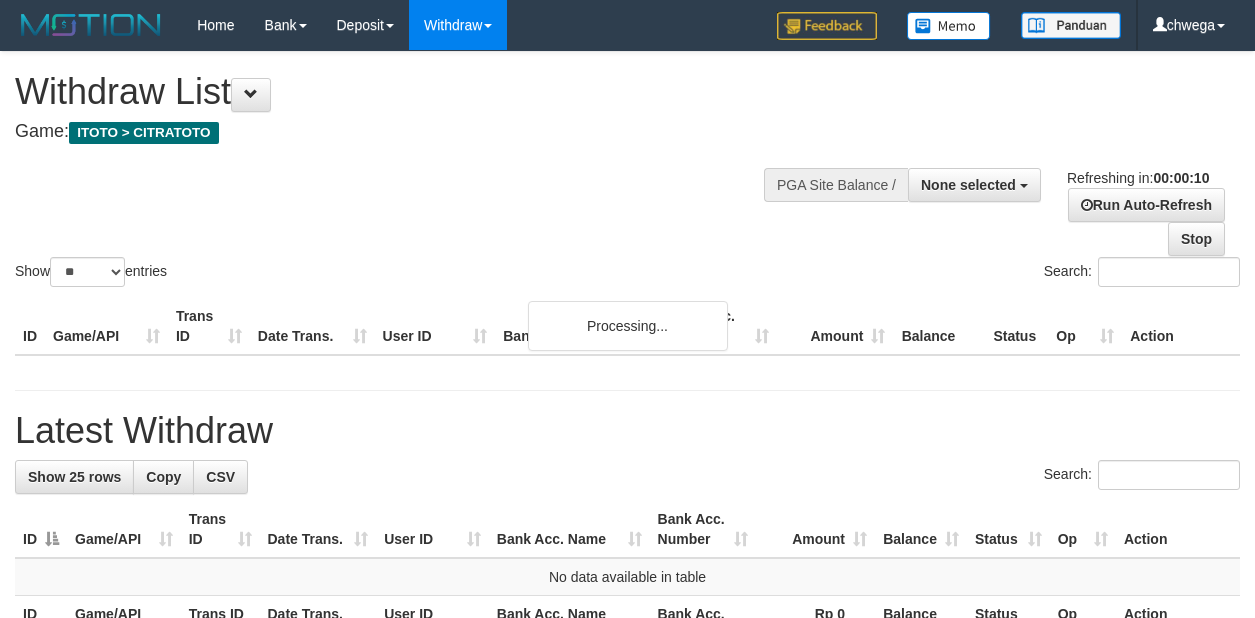 select 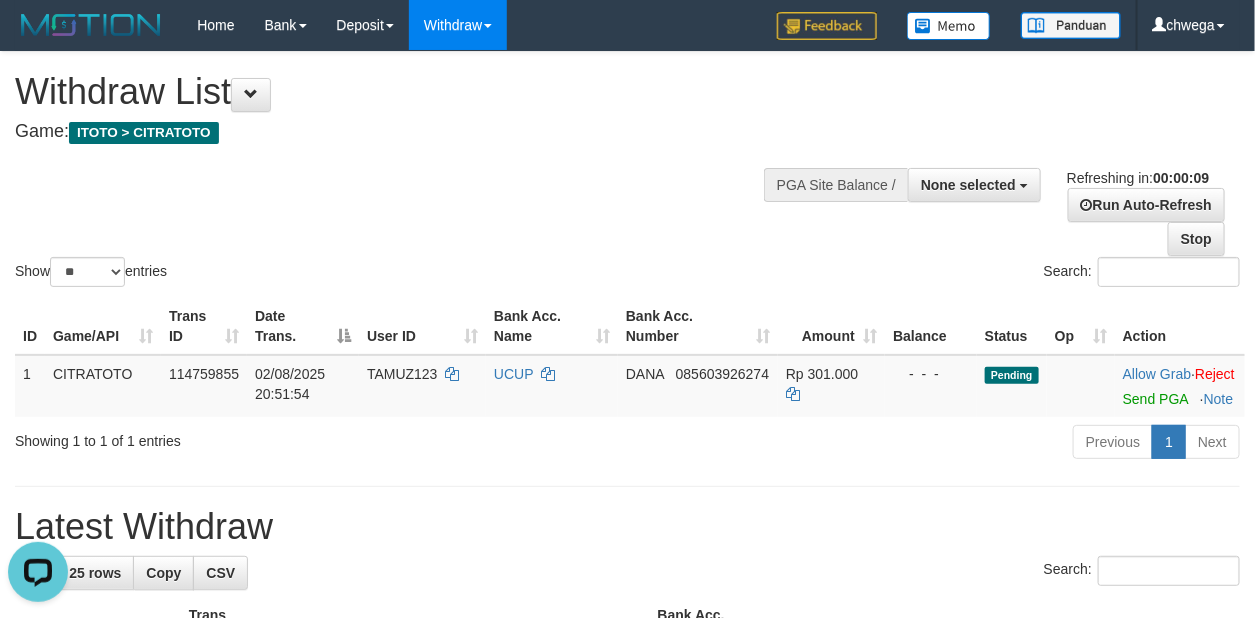 scroll, scrollTop: 0, scrollLeft: 0, axis: both 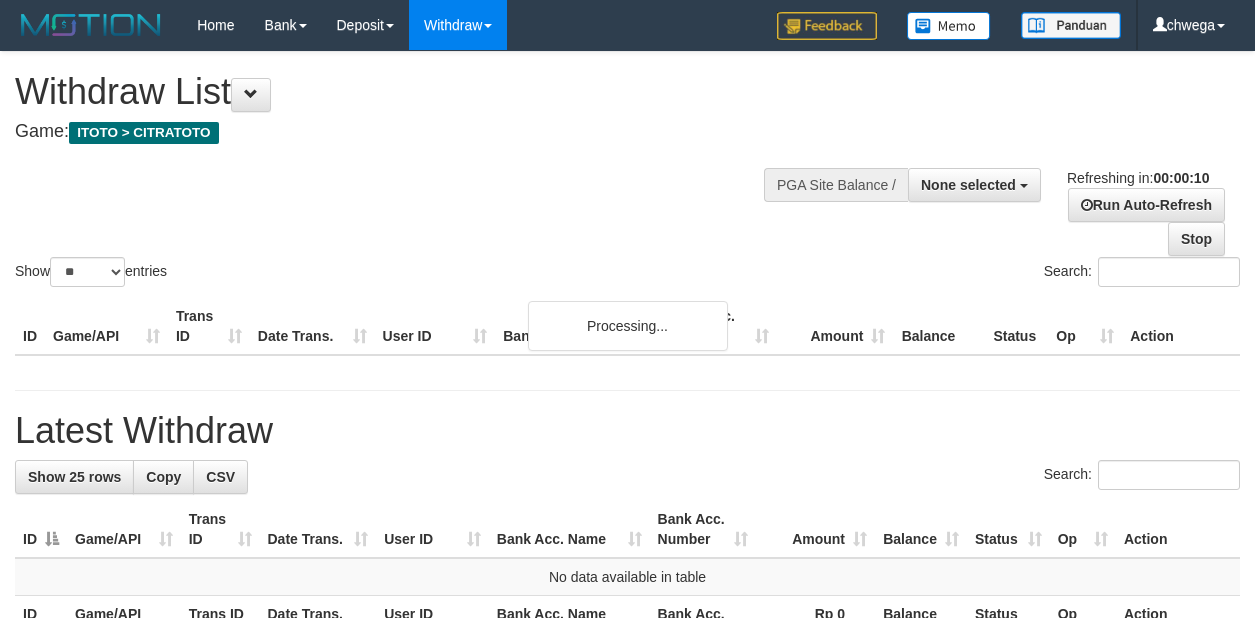 select 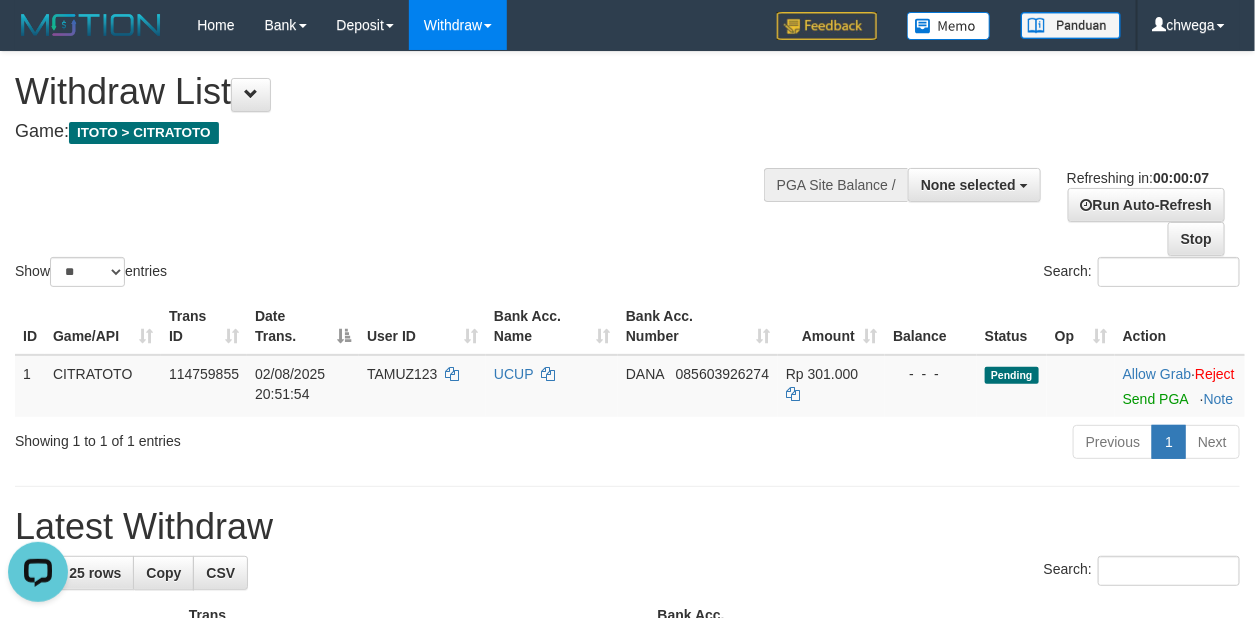 scroll, scrollTop: 0, scrollLeft: 0, axis: both 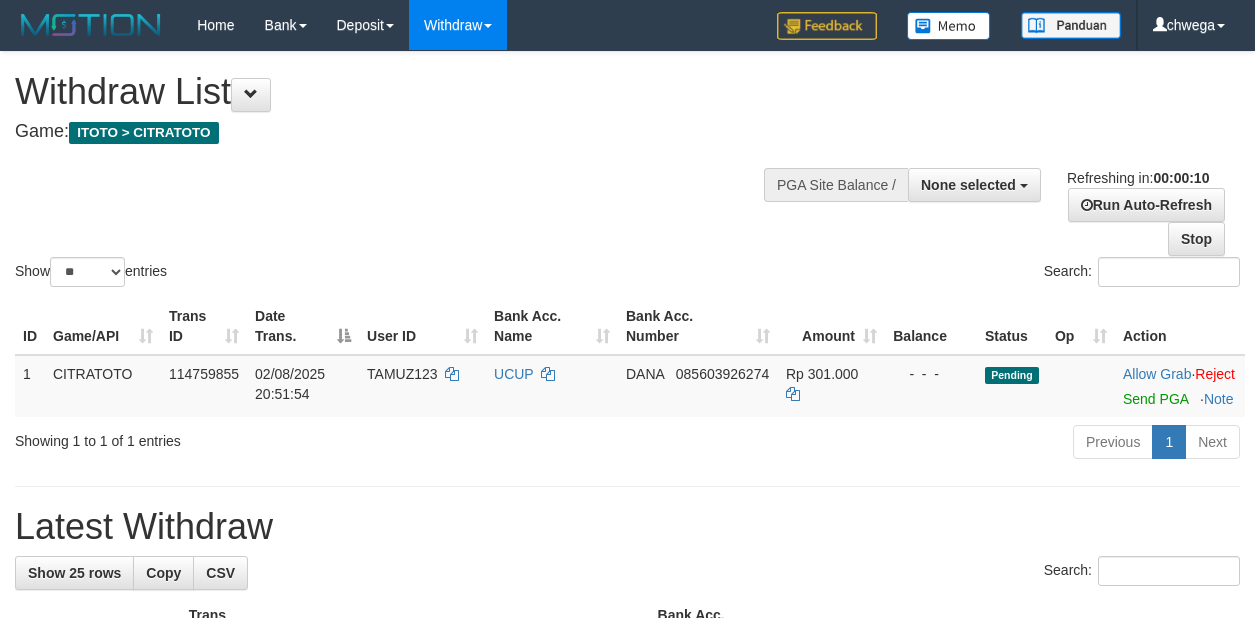 select 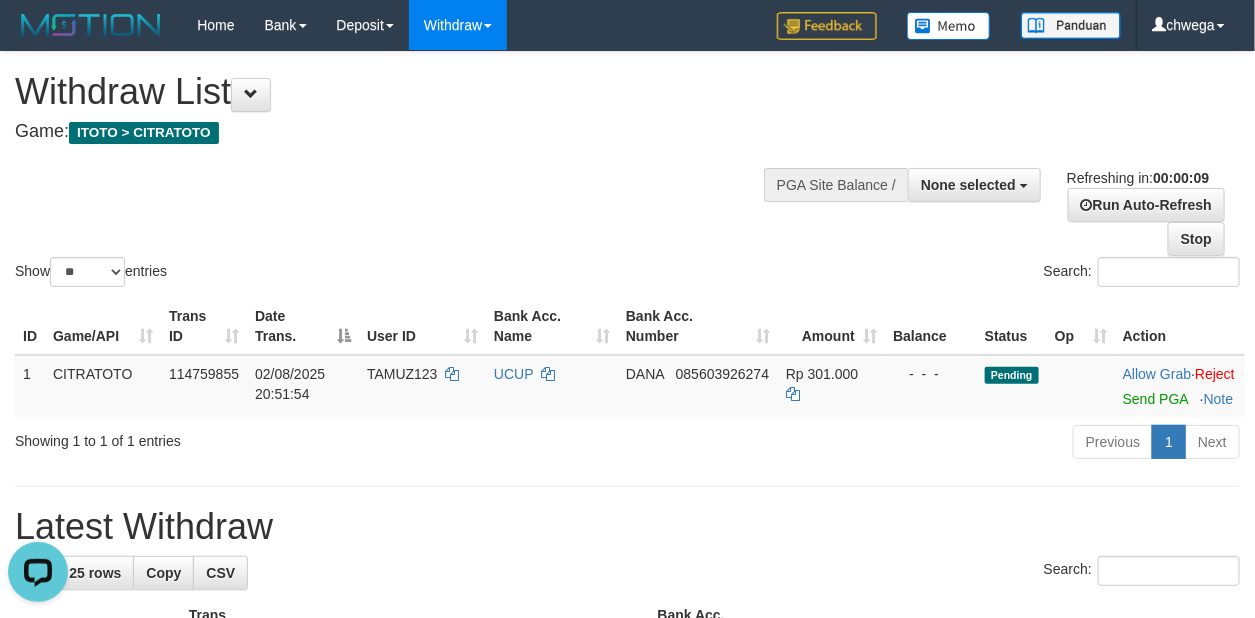 scroll, scrollTop: 0, scrollLeft: 0, axis: both 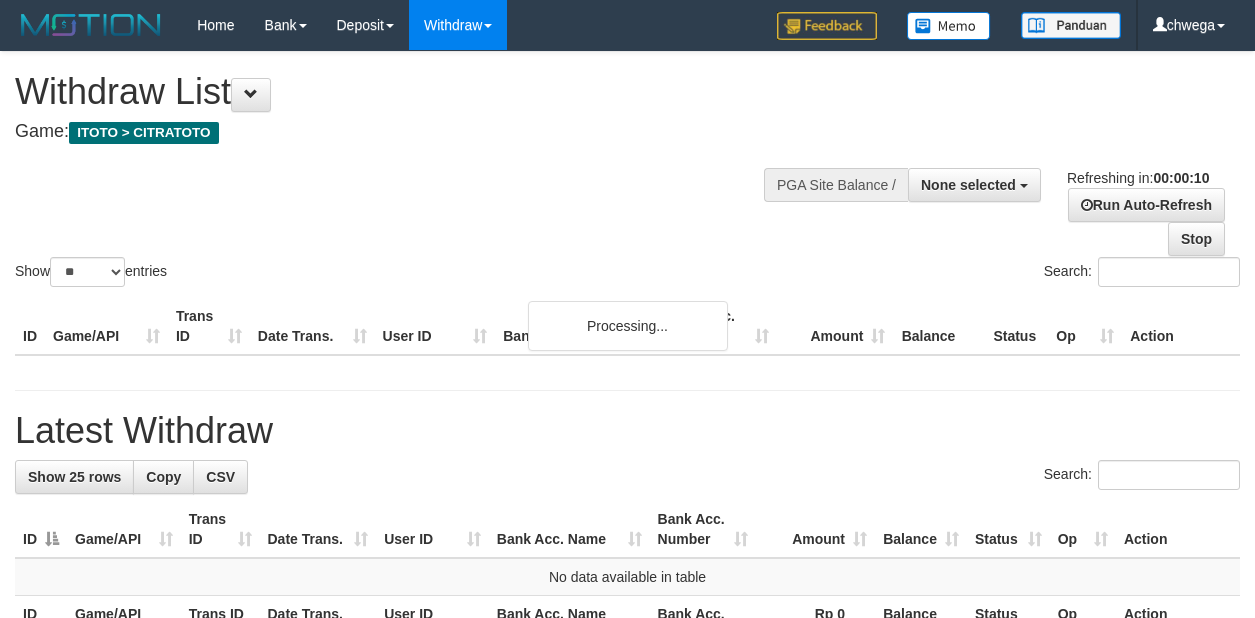 select 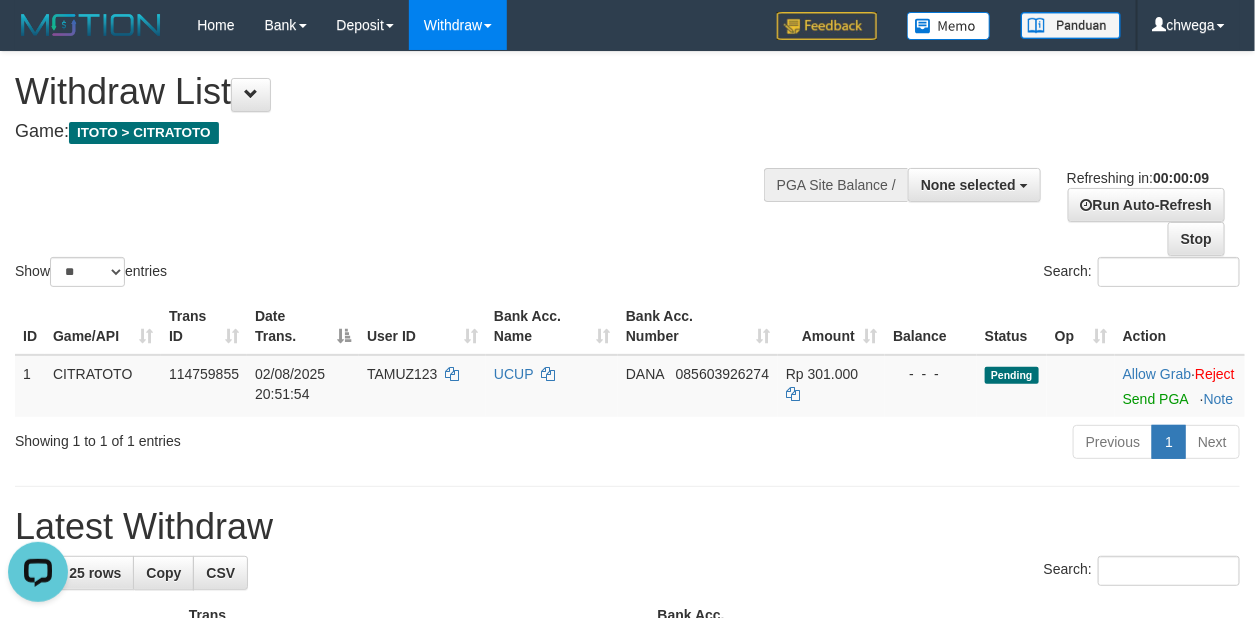 scroll, scrollTop: 0, scrollLeft: 0, axis: both 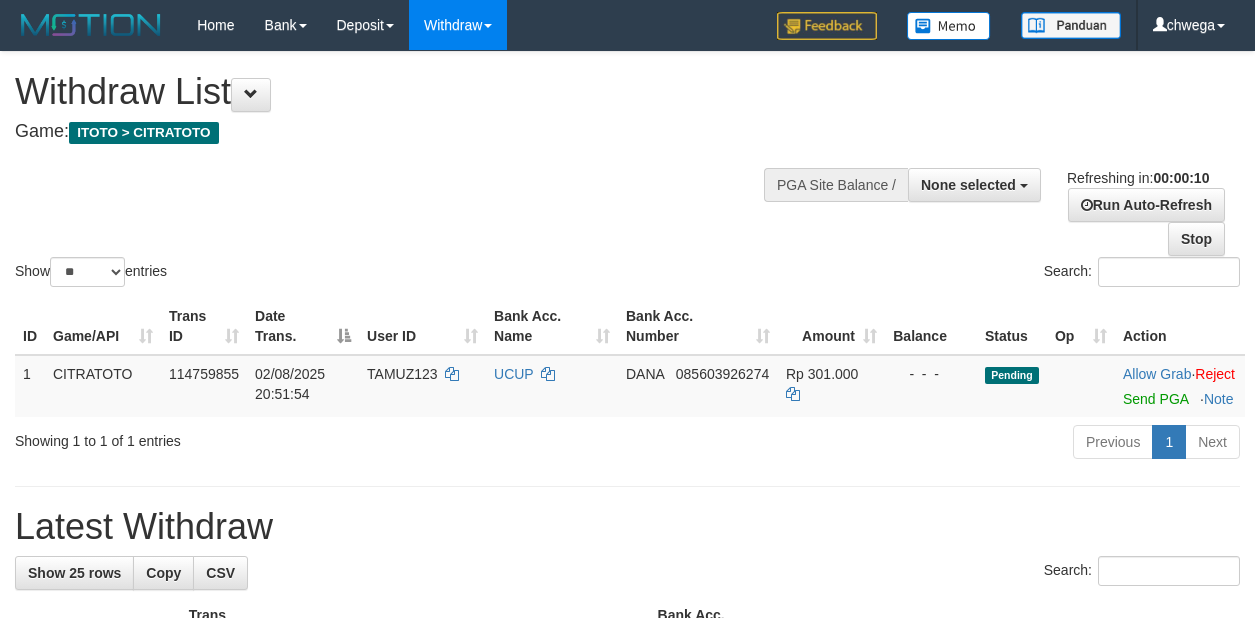 select 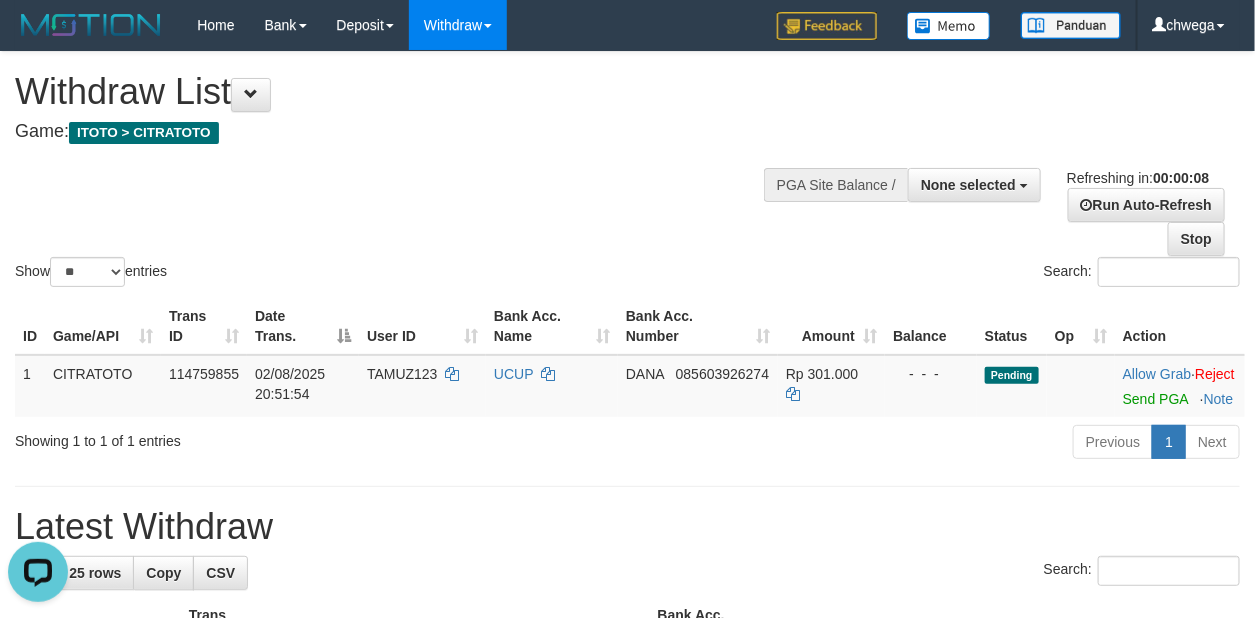 scroll, scrollTop: 0, scrollLeft: 0, axis: both 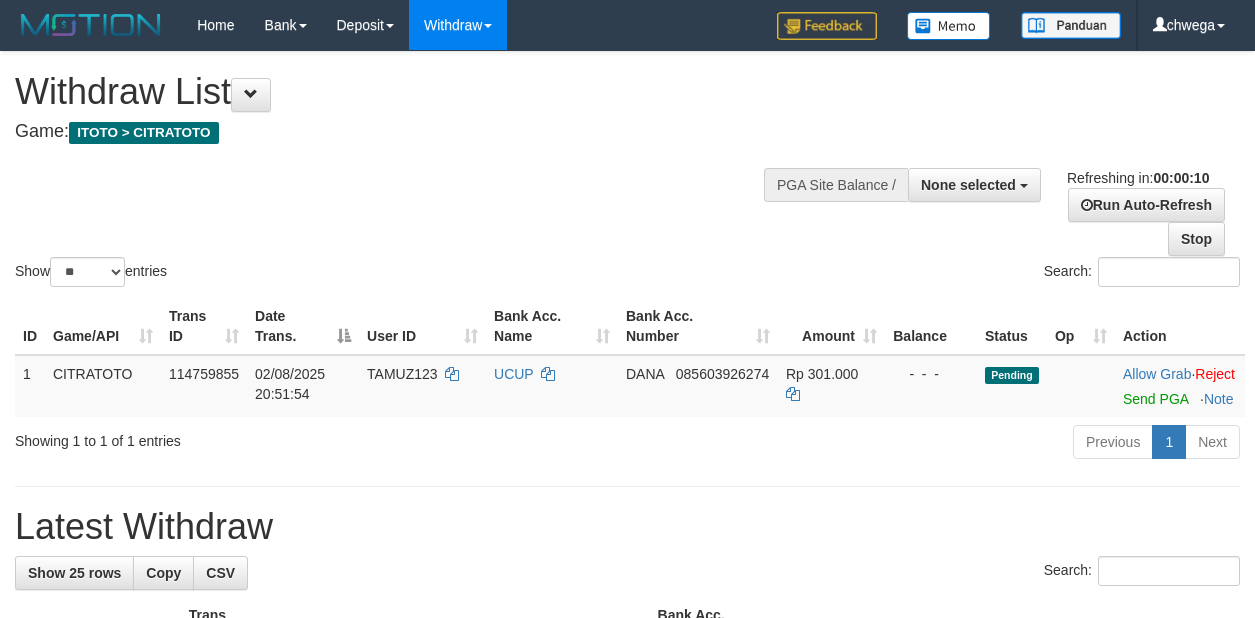 select 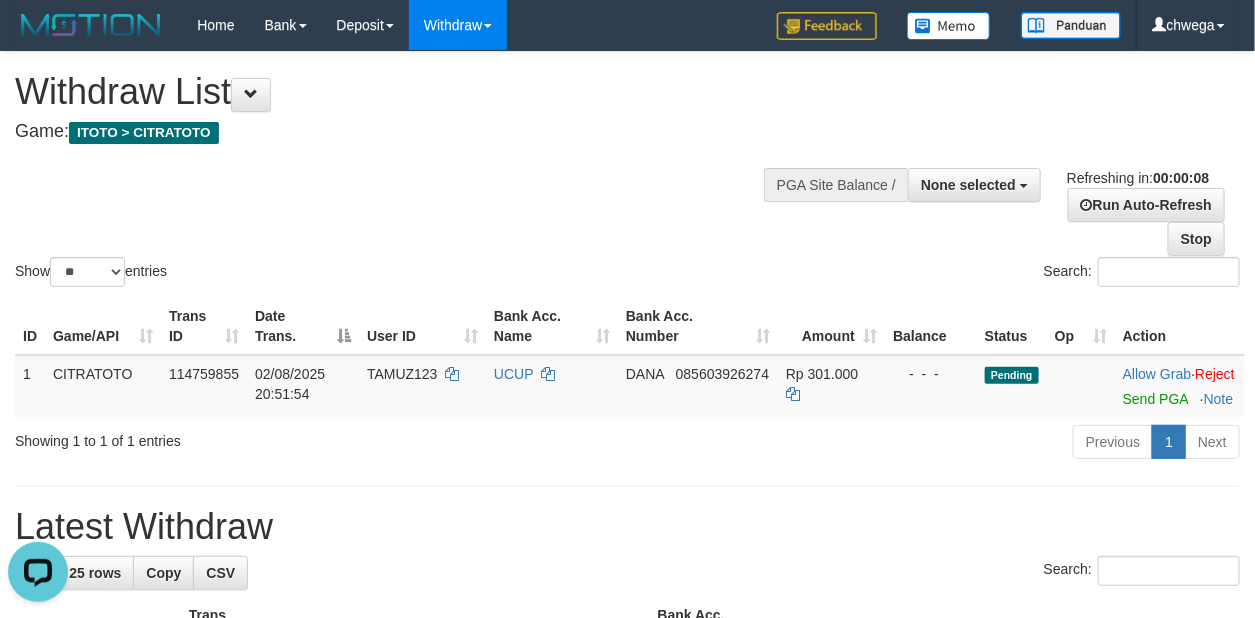 scroll, scrollTop: 0, scrollLeft: 0, axis: both 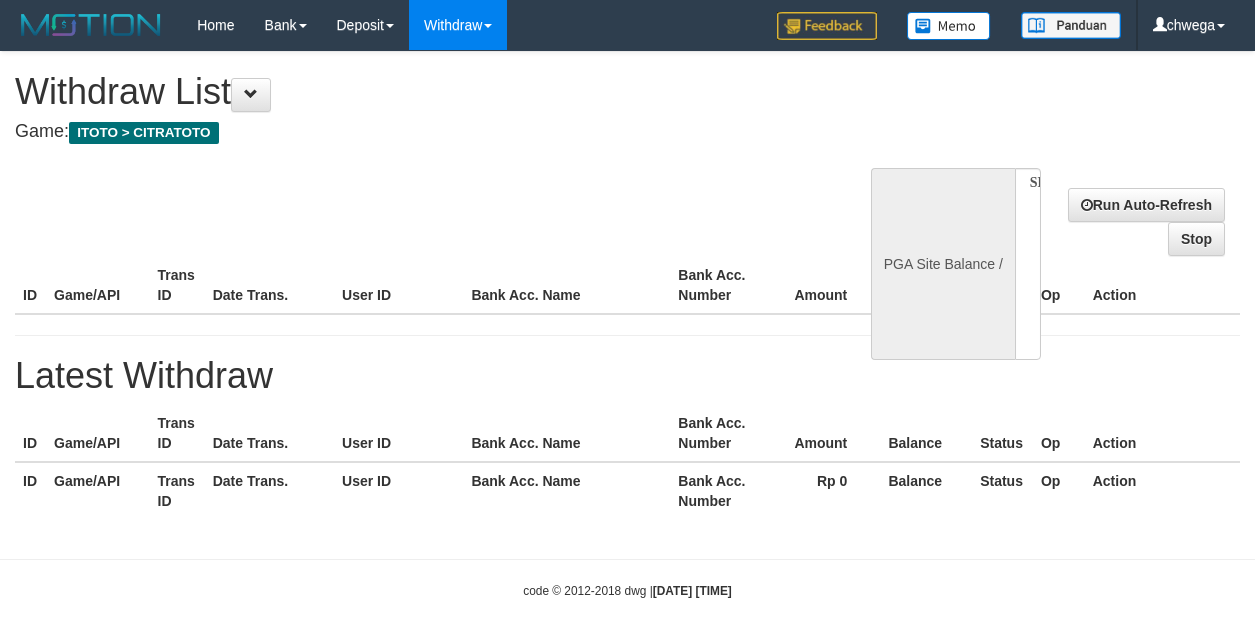 select 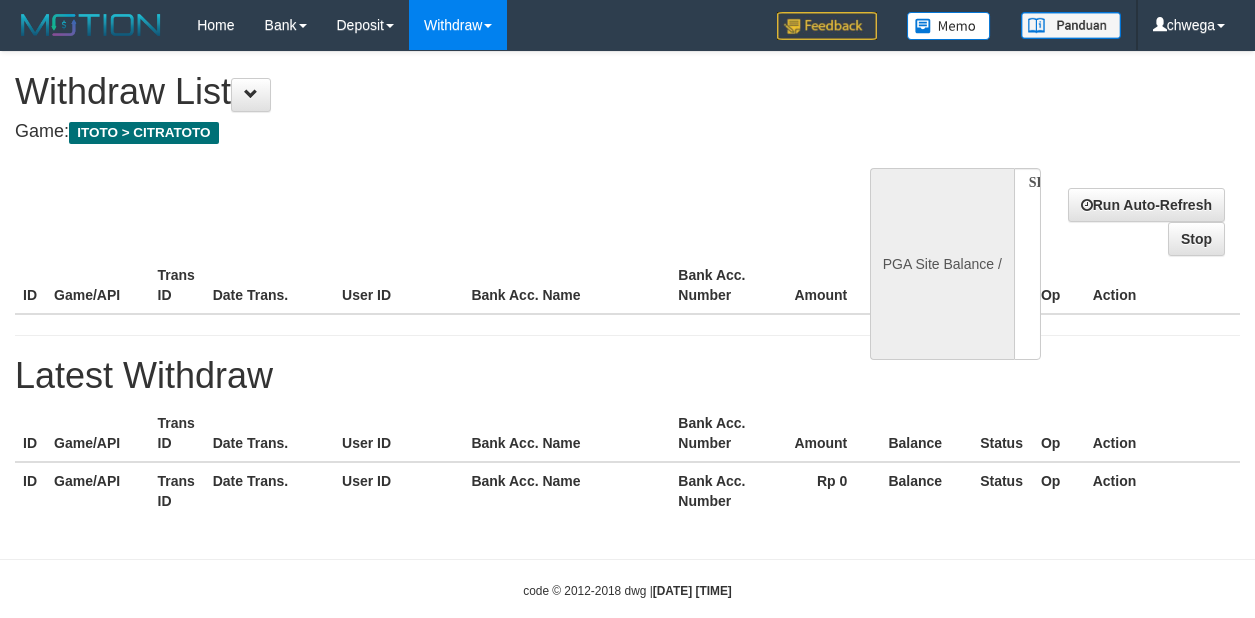 scroll, scrollTop: 0, scrollLeft: 0, axis: both 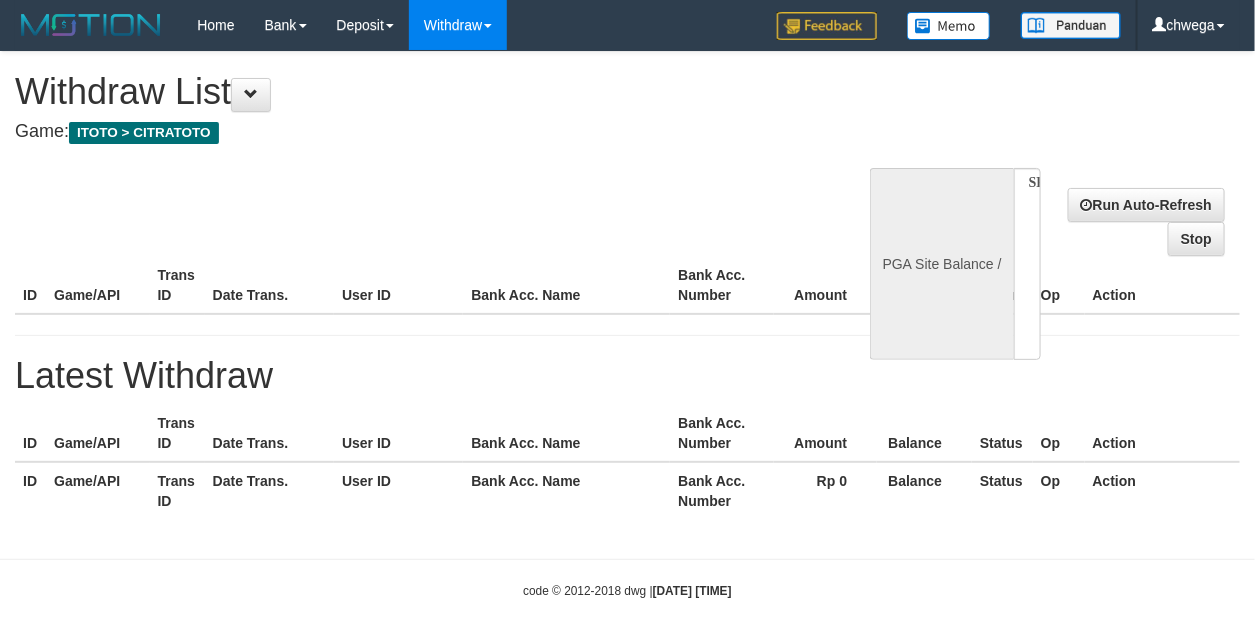 select on "**" 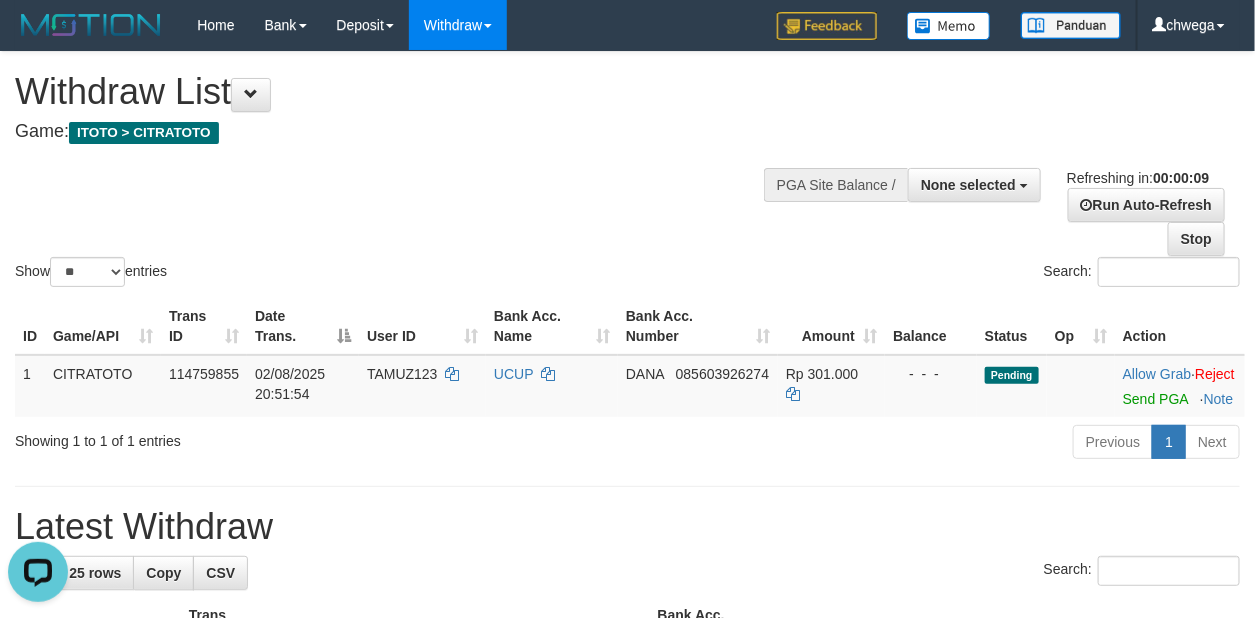 scroll, scrollTop: 0, scrollLeft: 0, axis: both 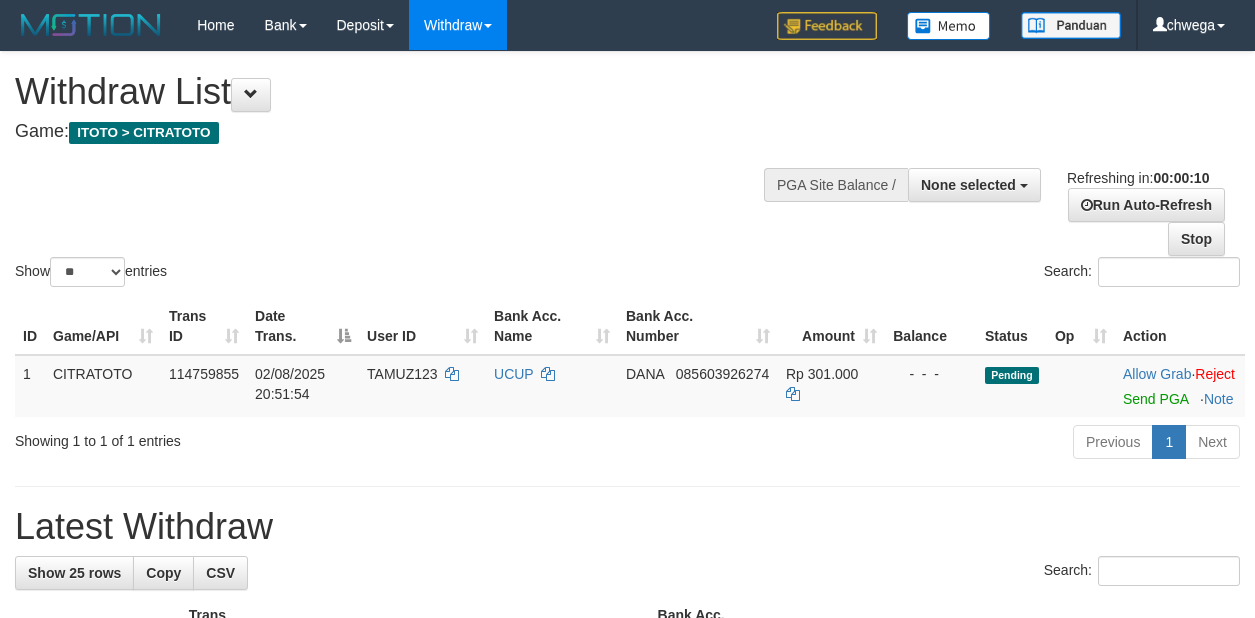 select 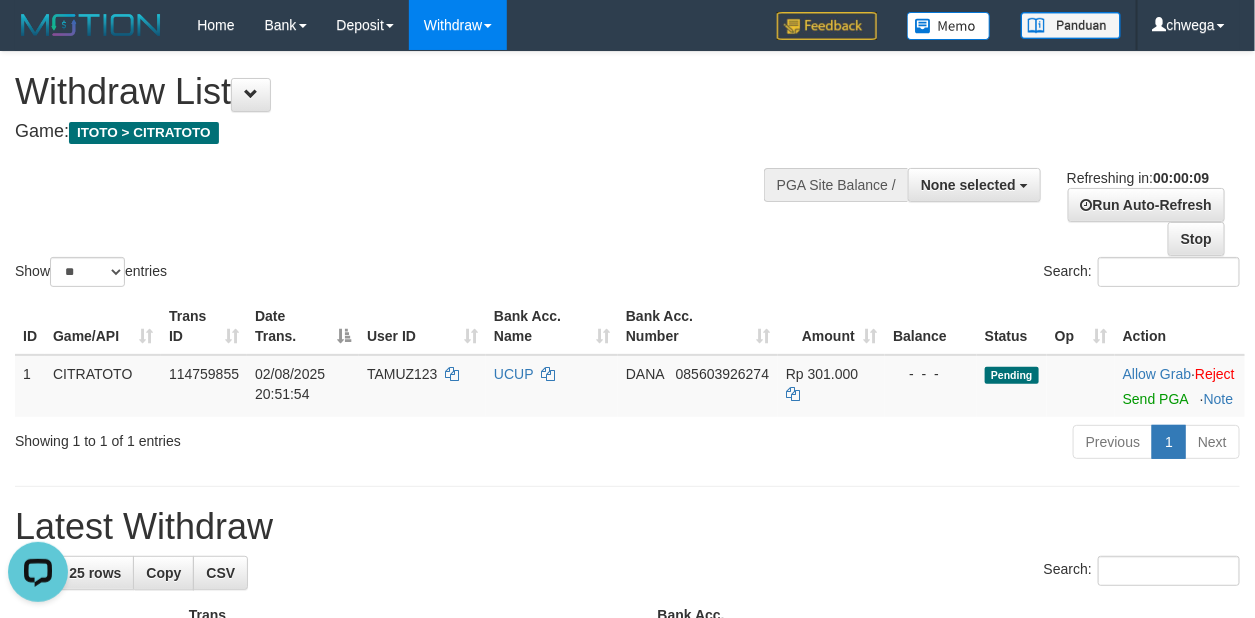scroll, scrollTop: 0, scrollLeft: 0, axis: both 